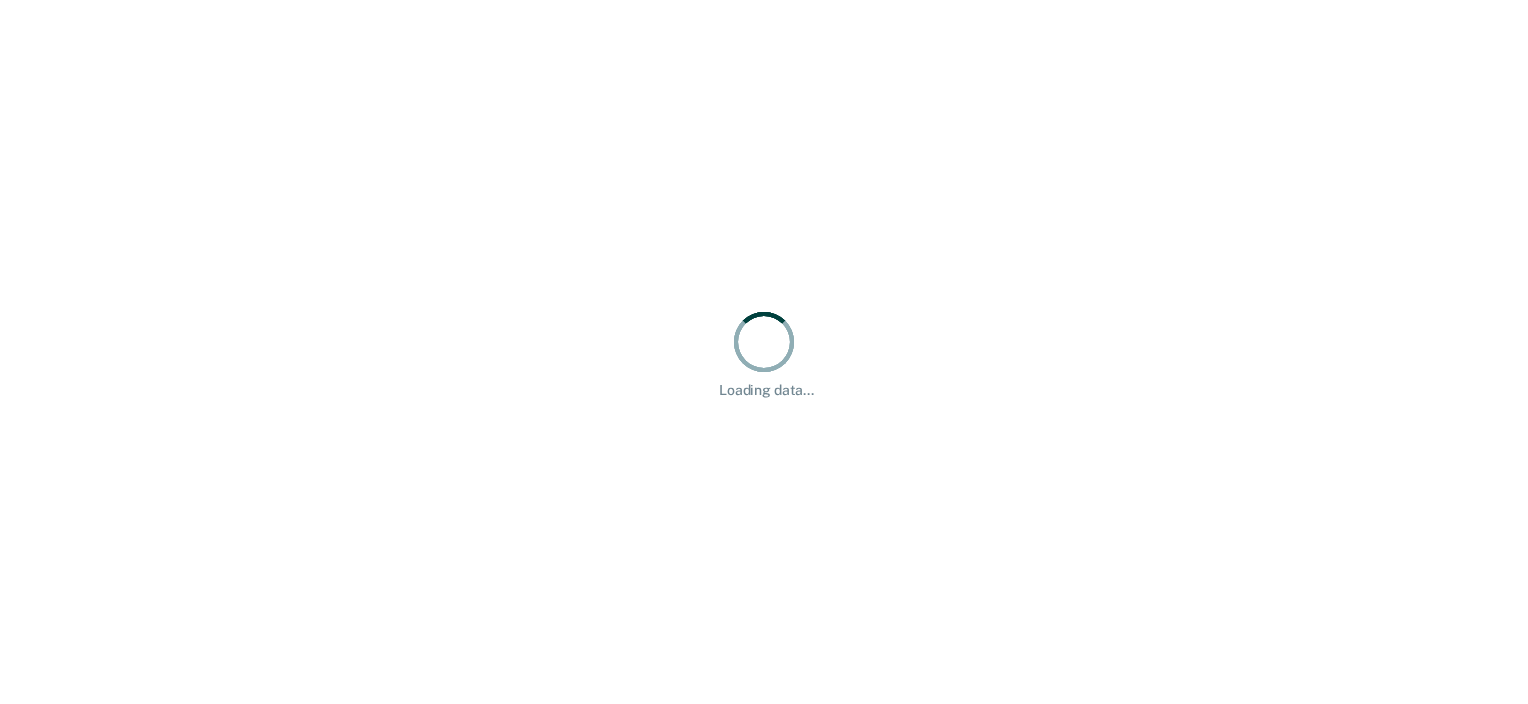 scroll, scrollTop: 0, scrollLeft: 0, axis: both 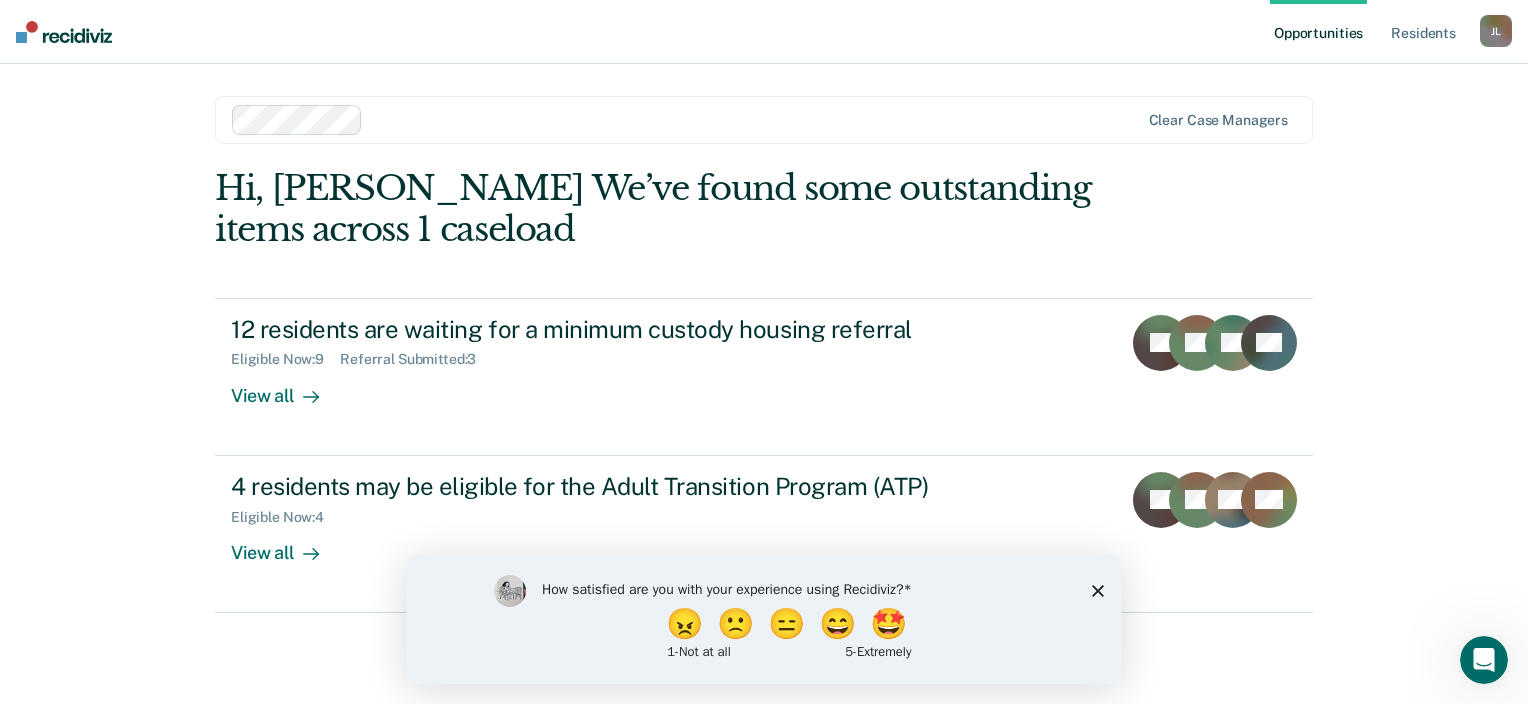 click 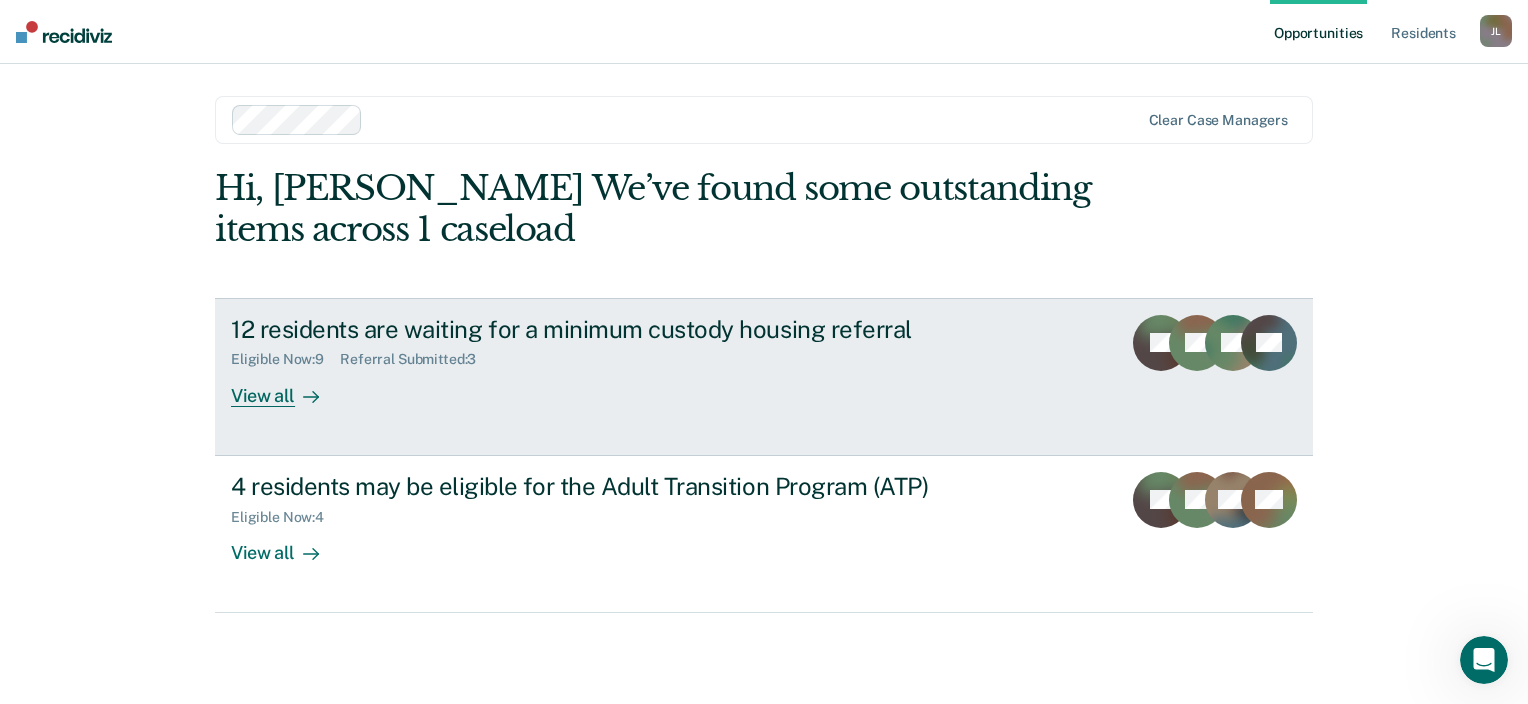 click on "View all" at bounding box center [287, 387] 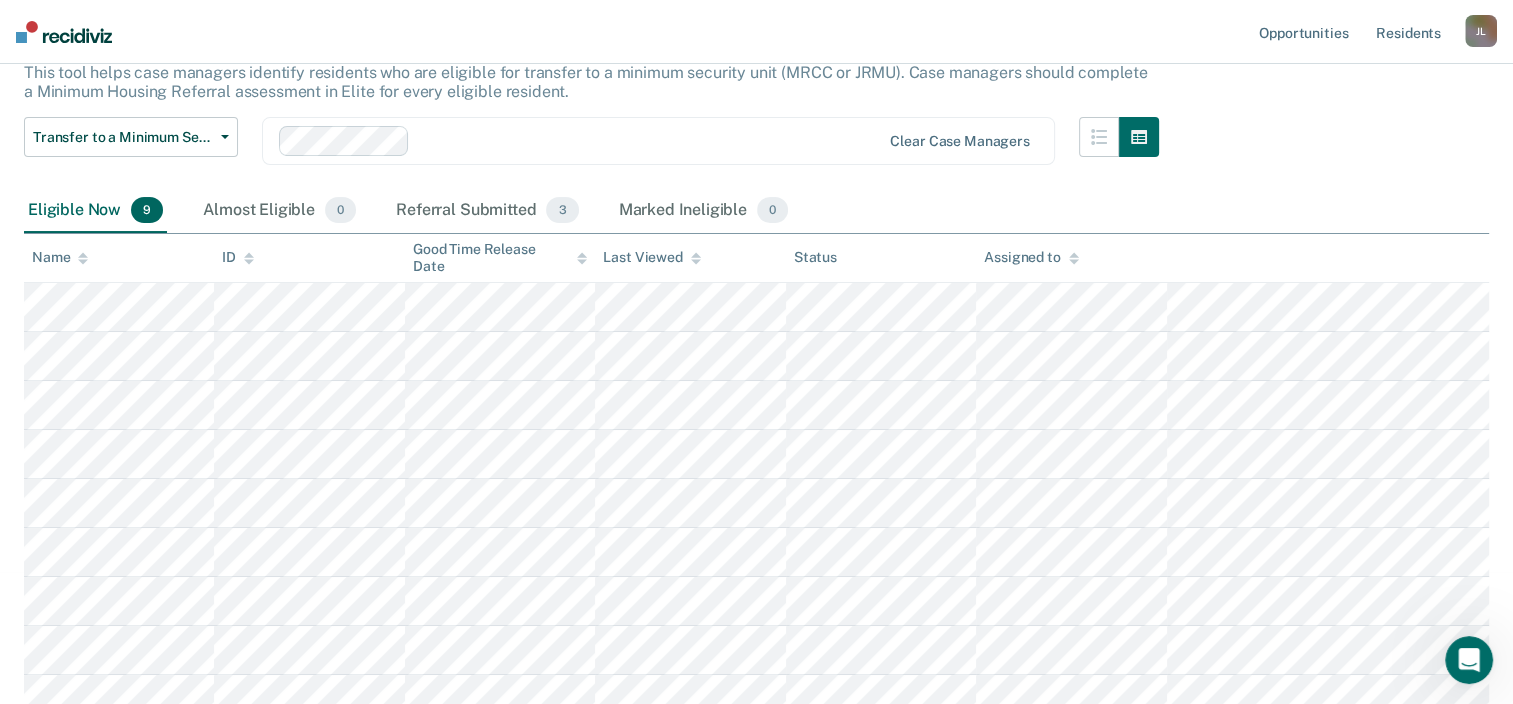 scroll, scrollTop: 150, scrollLeft: 0, axis: vertical 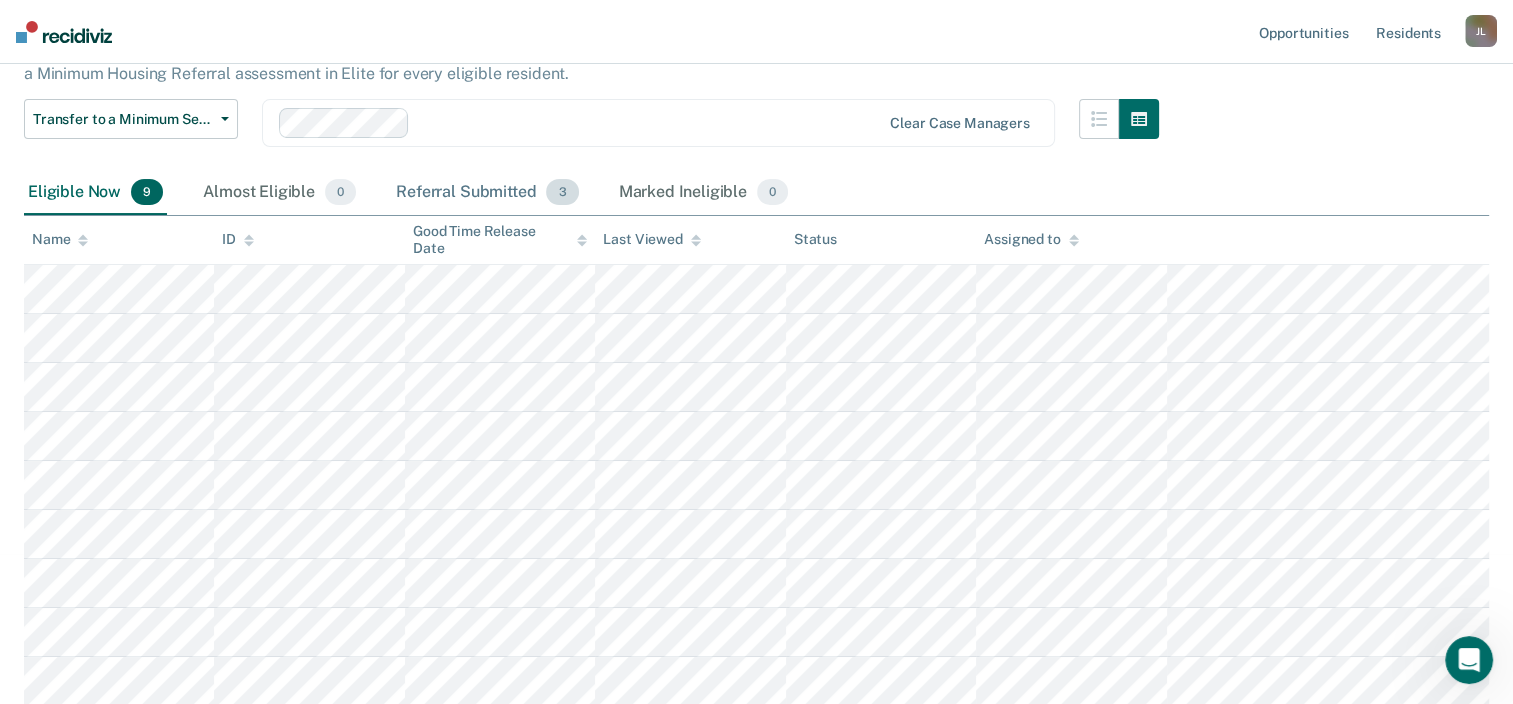 click on "Referral Submitted 3" at bounding box center (487, 193) 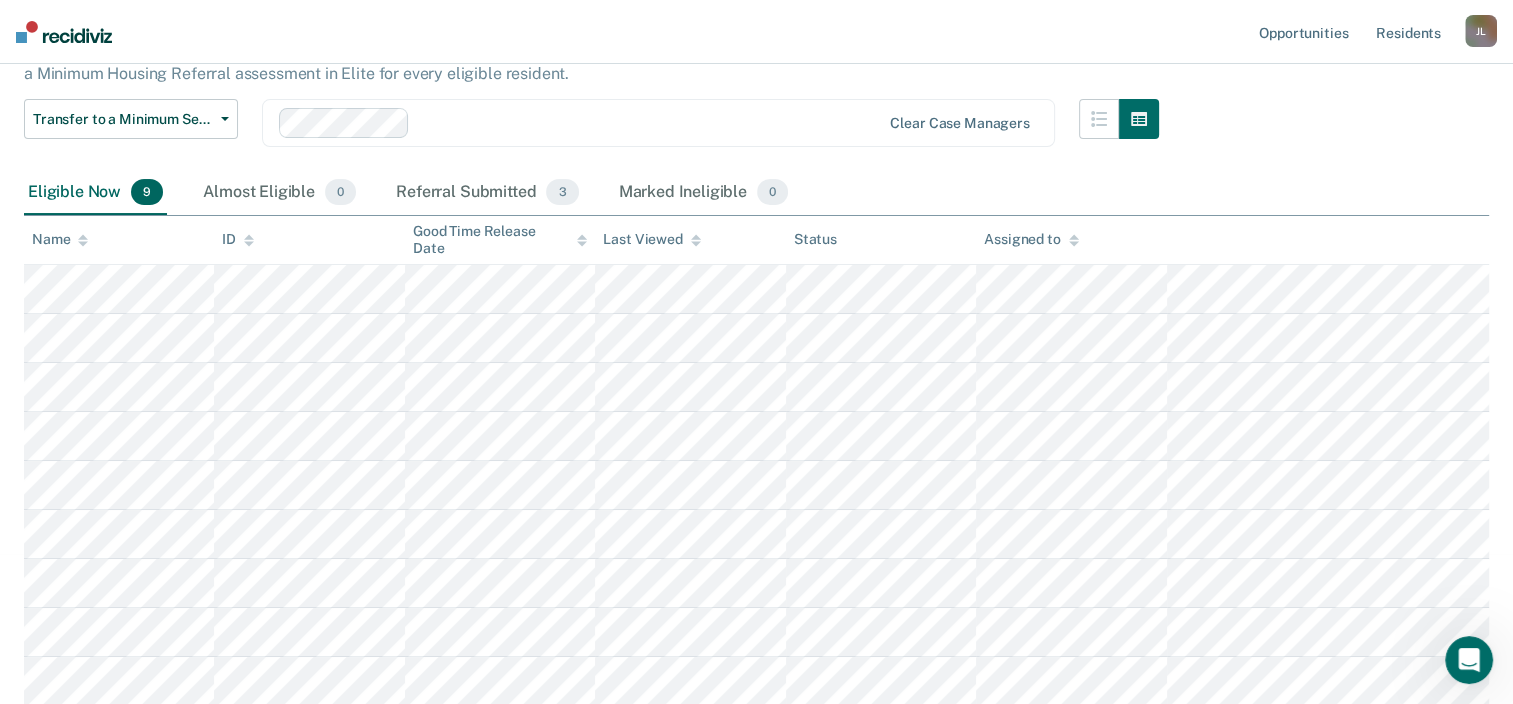 scroll, scrollTop: 0, scrollLeft: 0, axis: both 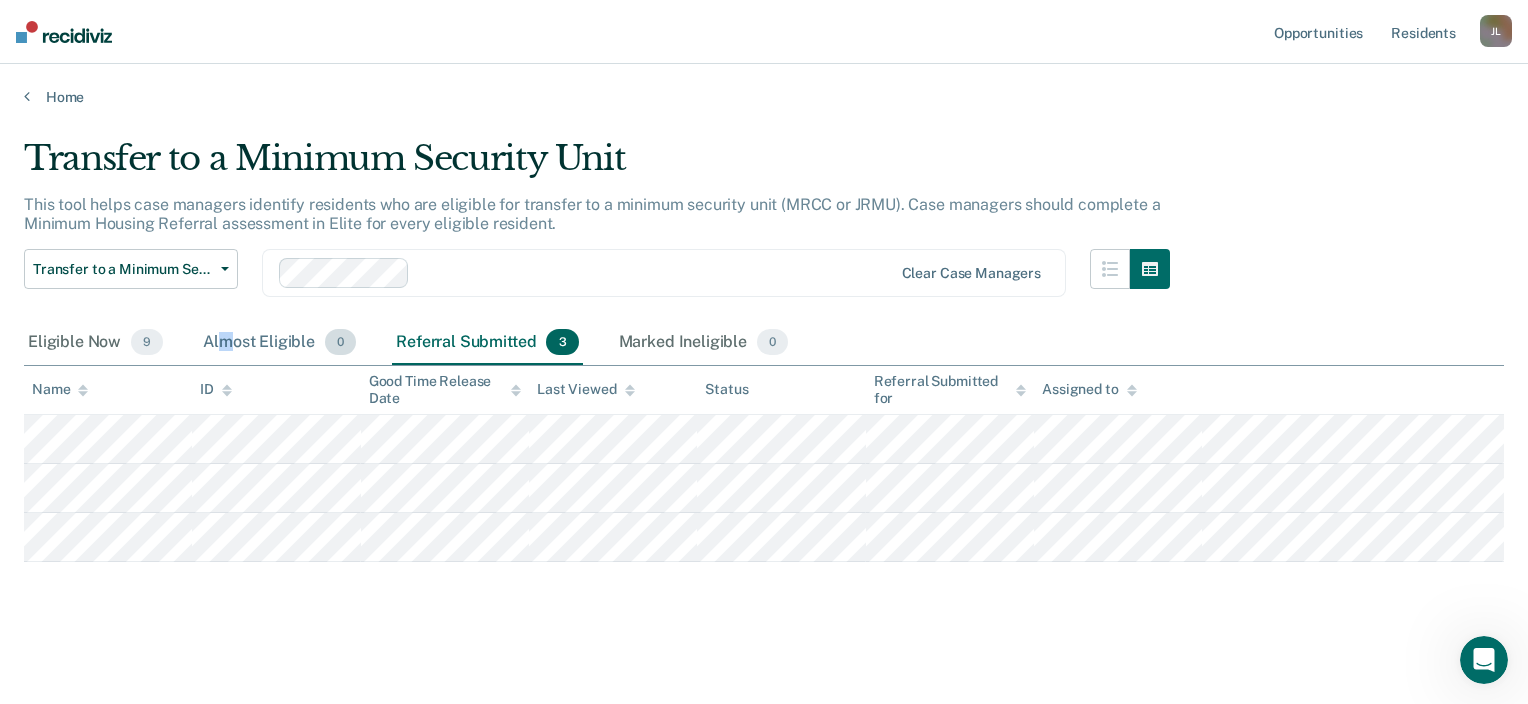 click on "Almost Eligible 0" at bounding box center [279, 343] 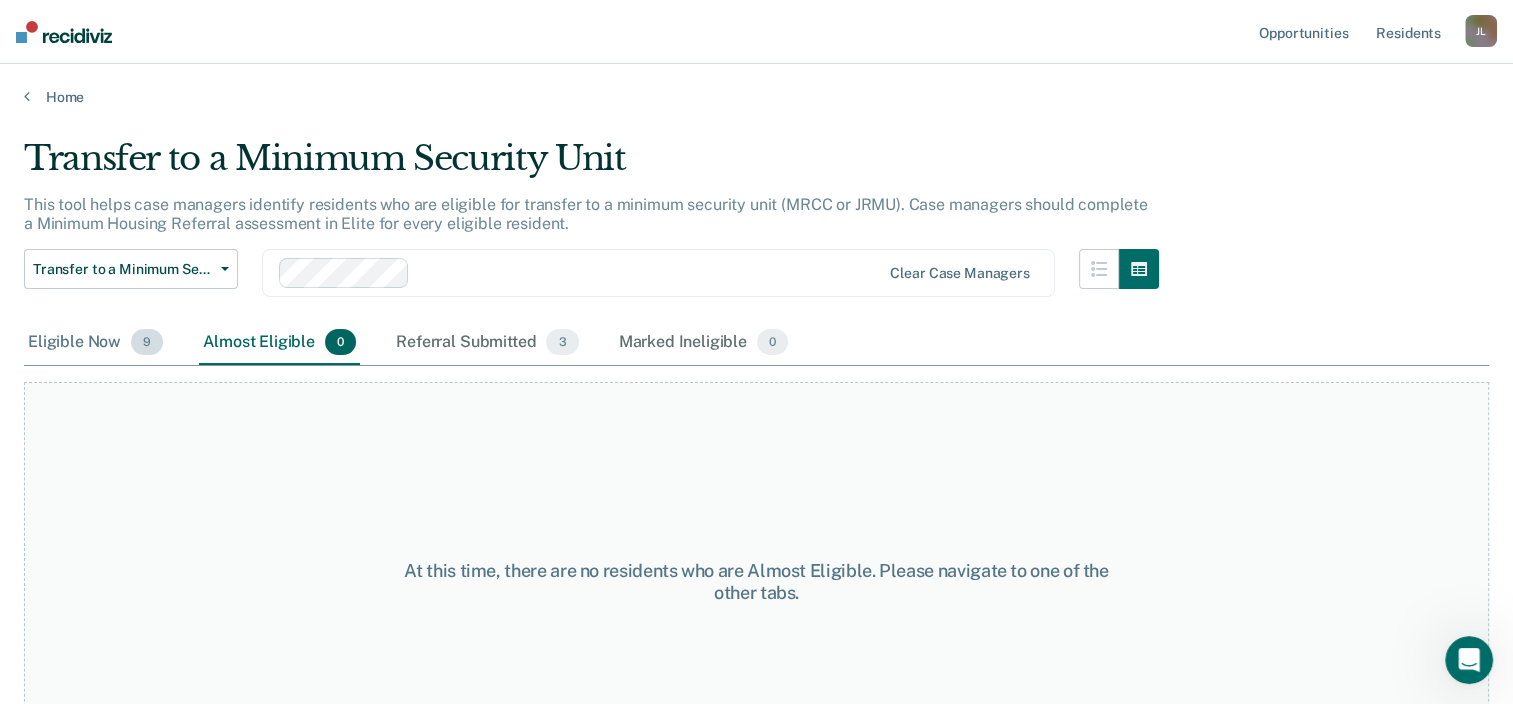 click on "Eligible Now 9" at bounding box center [95, 343] 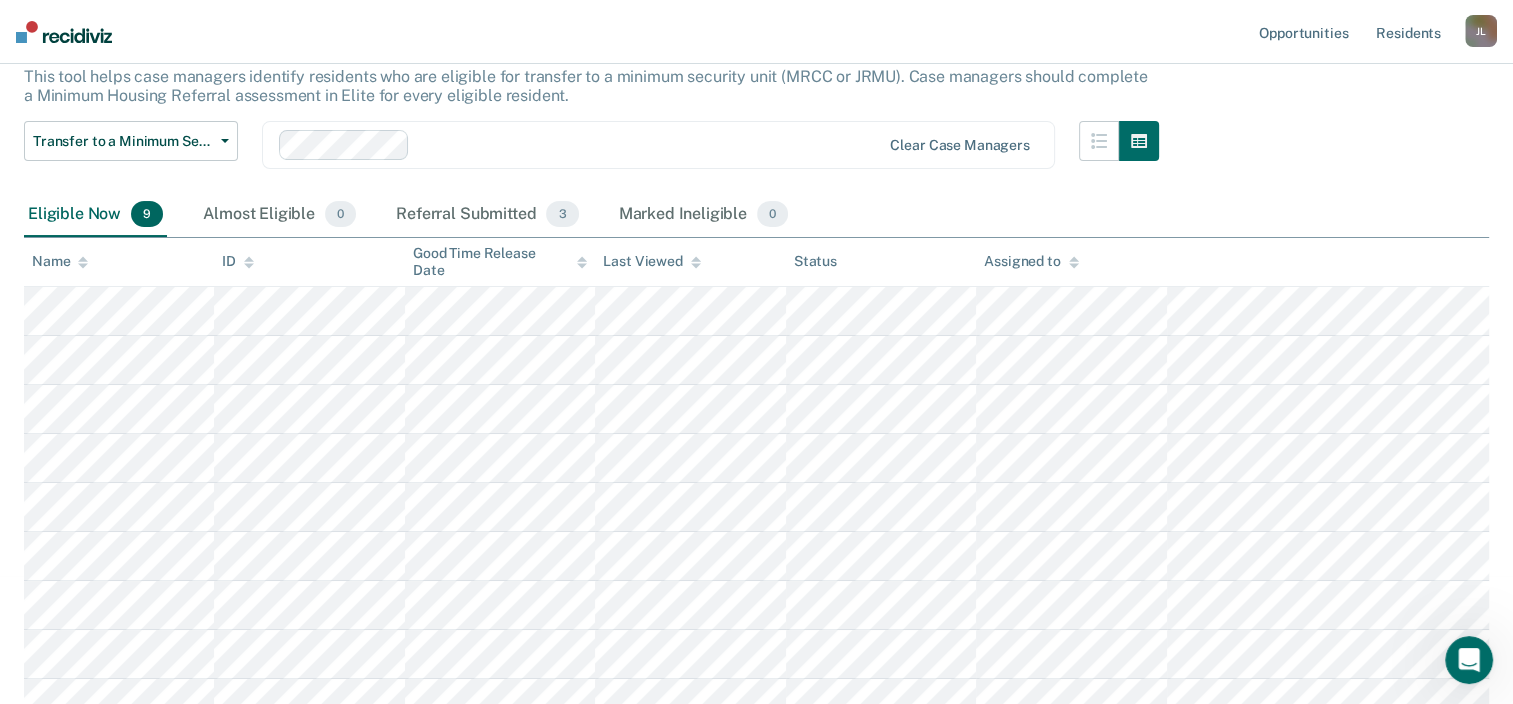 scroll, scrollTop: 150, scrollLeft: 0, axis: vertical 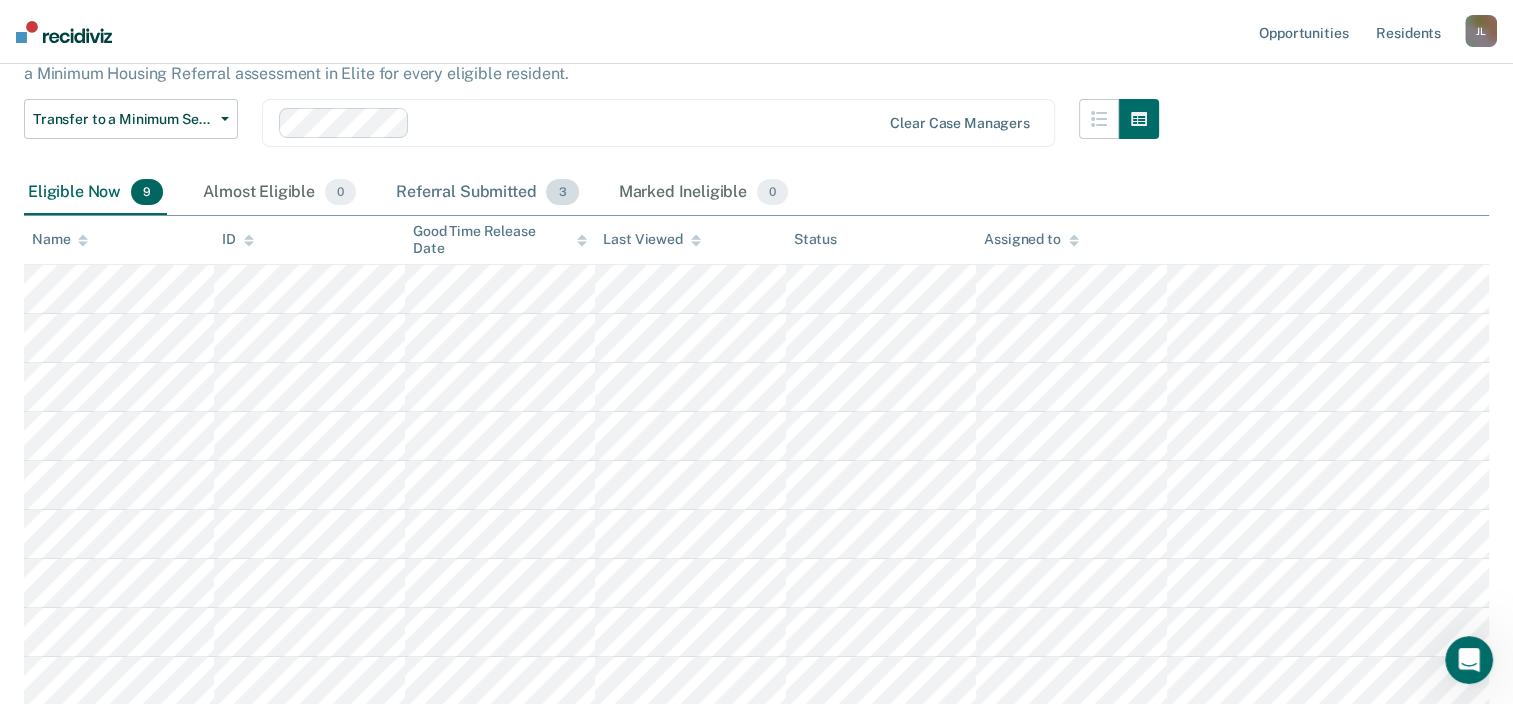 click on "Referral Submitted 3" at bounding box center [487, 193] 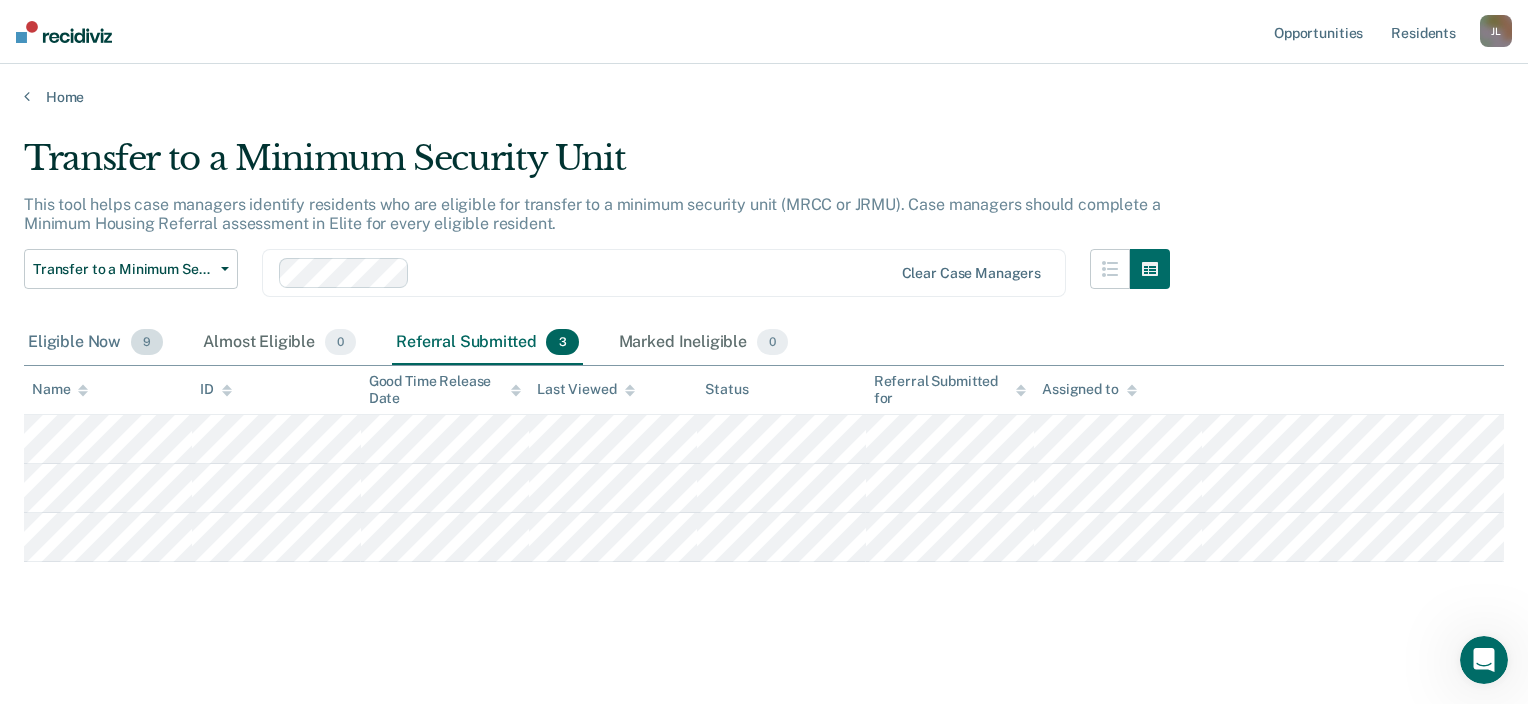 click on "Eligible Now 9" at bounding box center [95, 343] 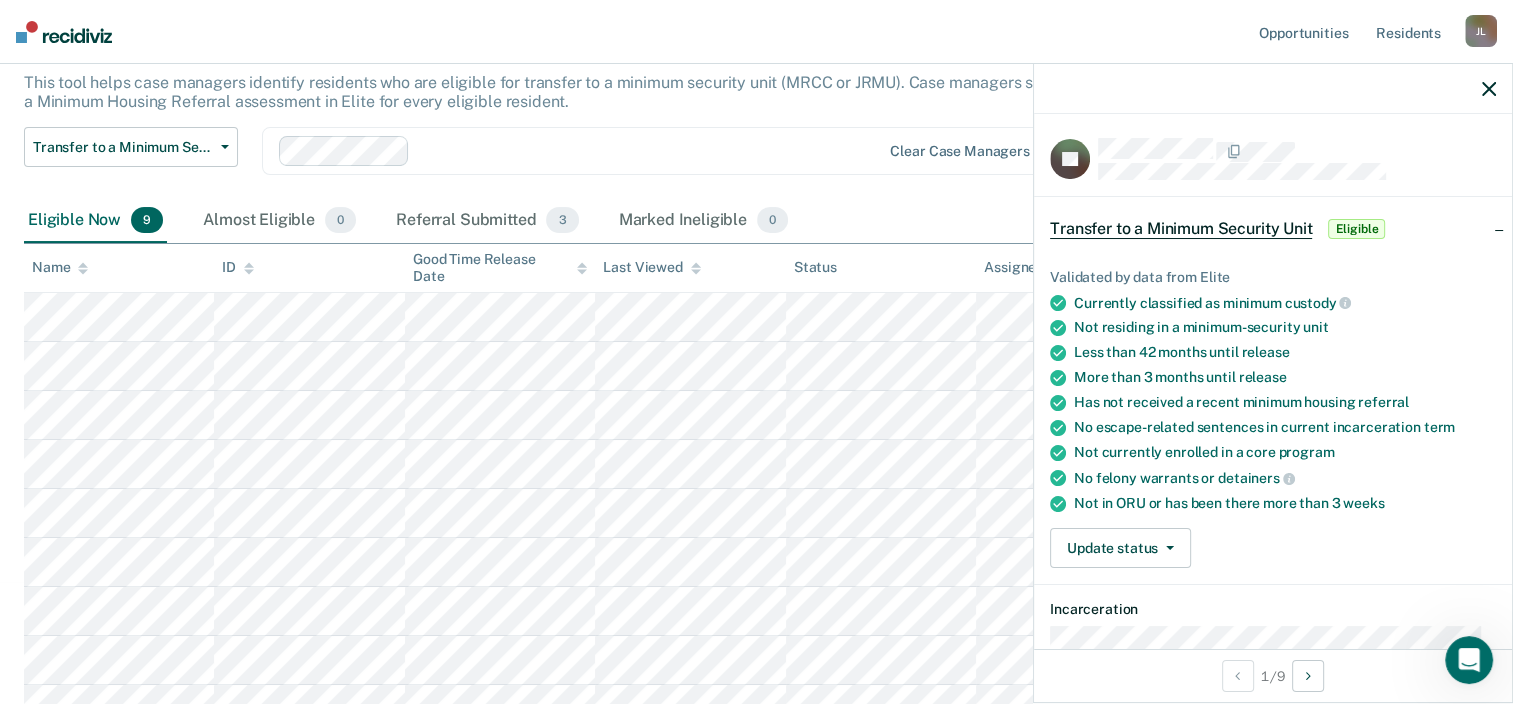 scroll, scrollTop: 150, scrollLeft: 0, axis: vertical 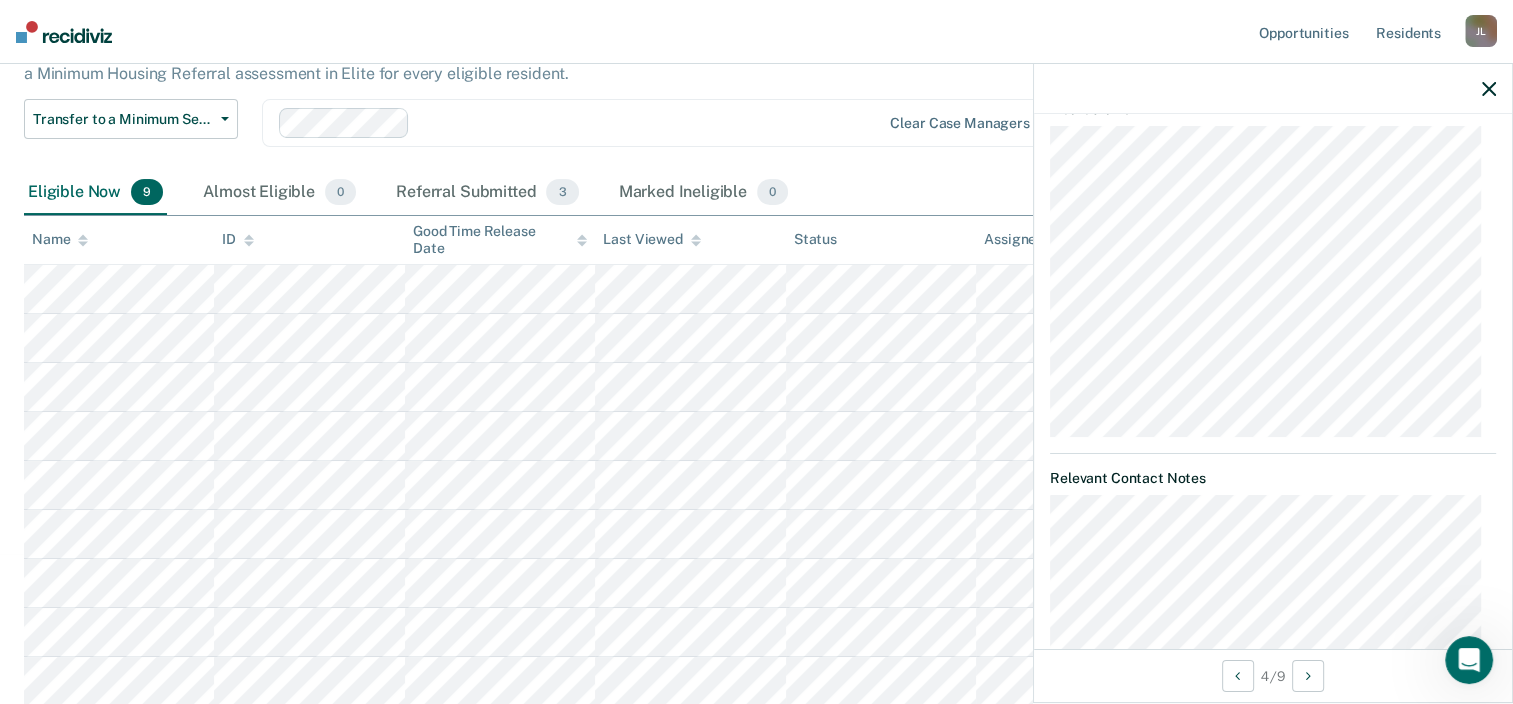 click at bounding box center (1489, 88) 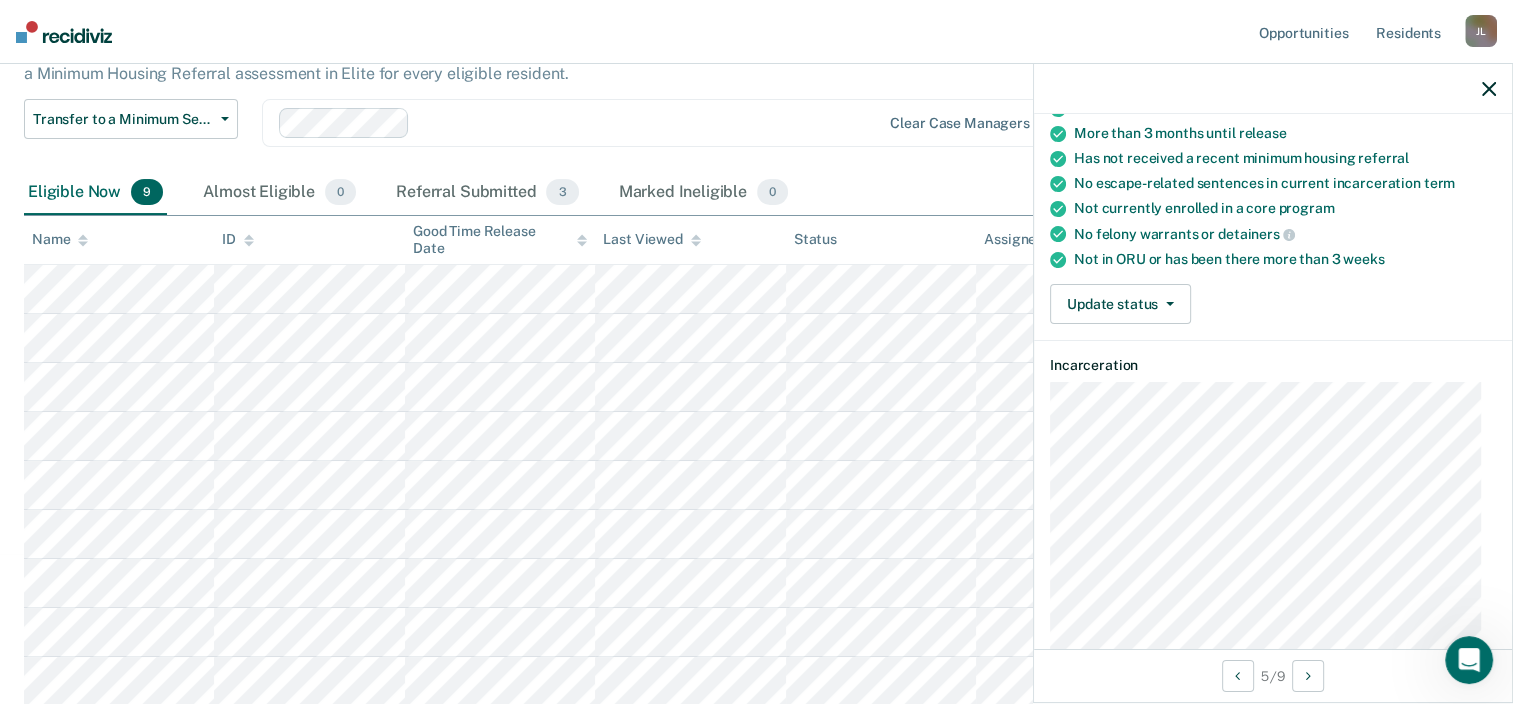 scroll, scrollTop: 400, scrollLeft: 0, axis: vertical 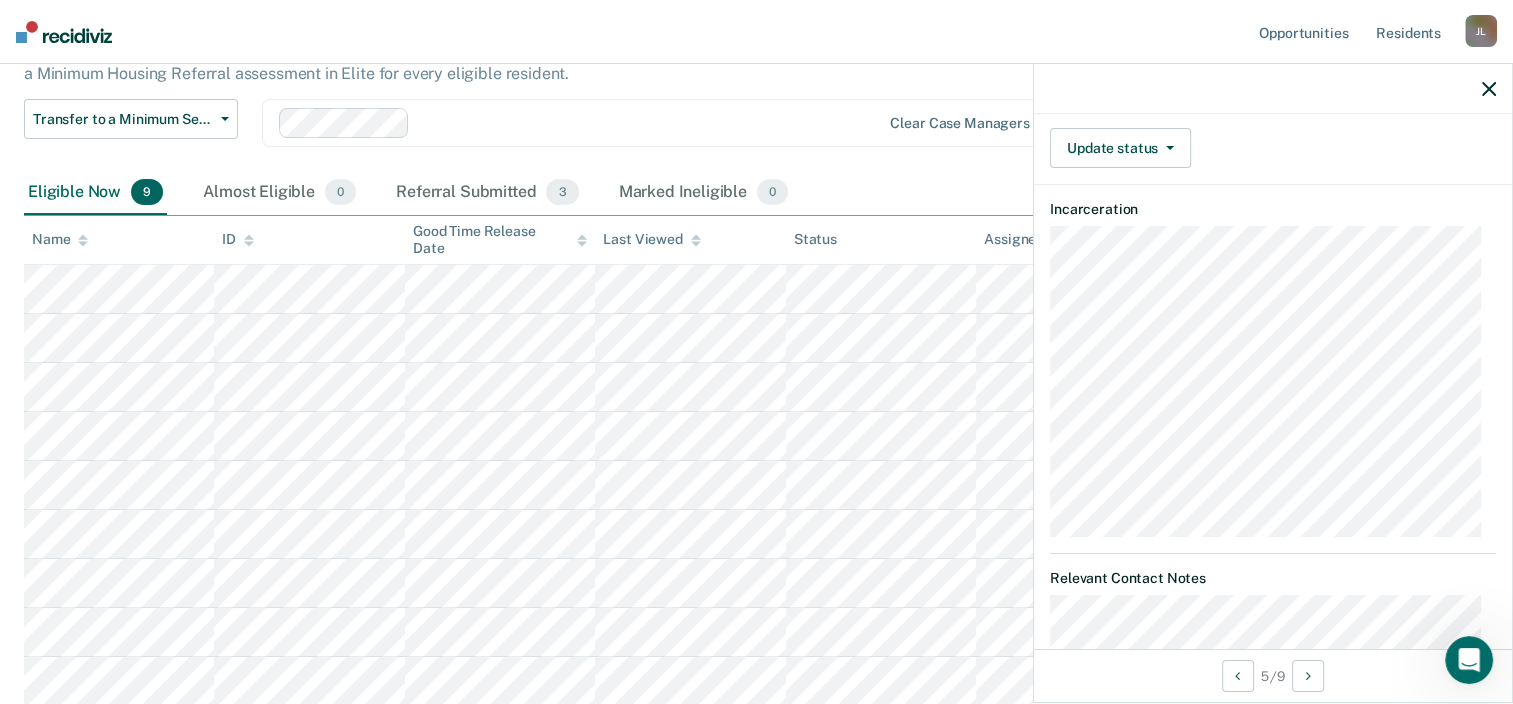 click at bounding box center (1273, 89) 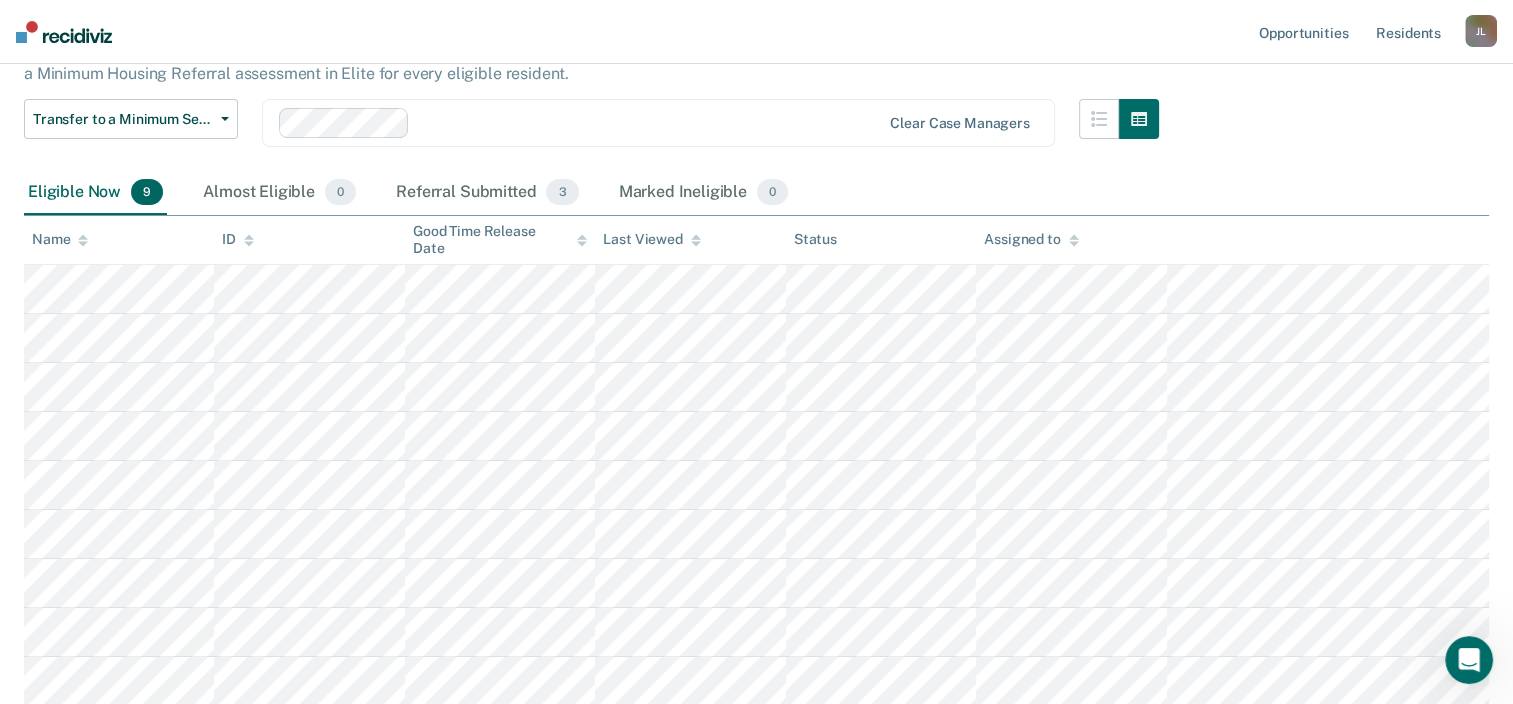 scroll, scrollTop: 69, scrollLeft: 0, axis: vertical 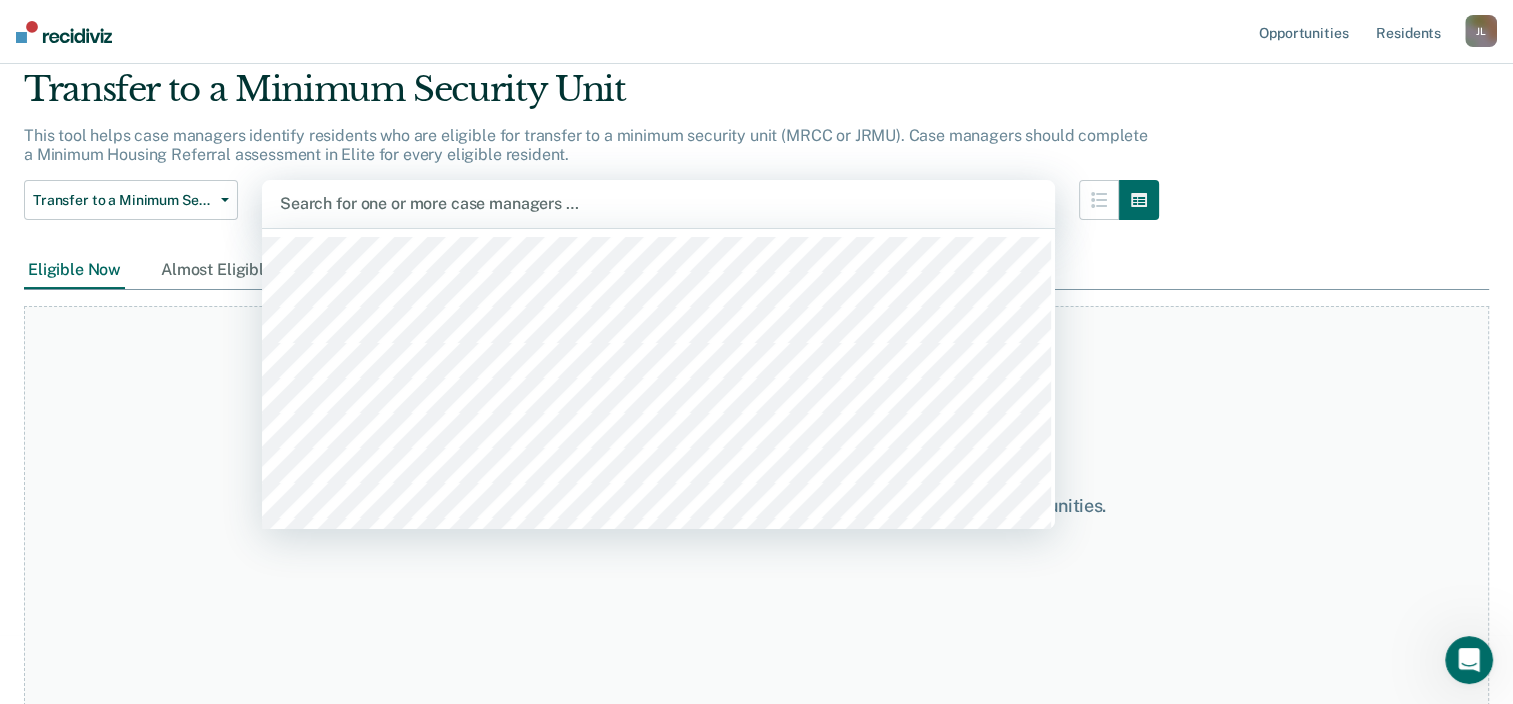 click at bounding box center [658, 203] 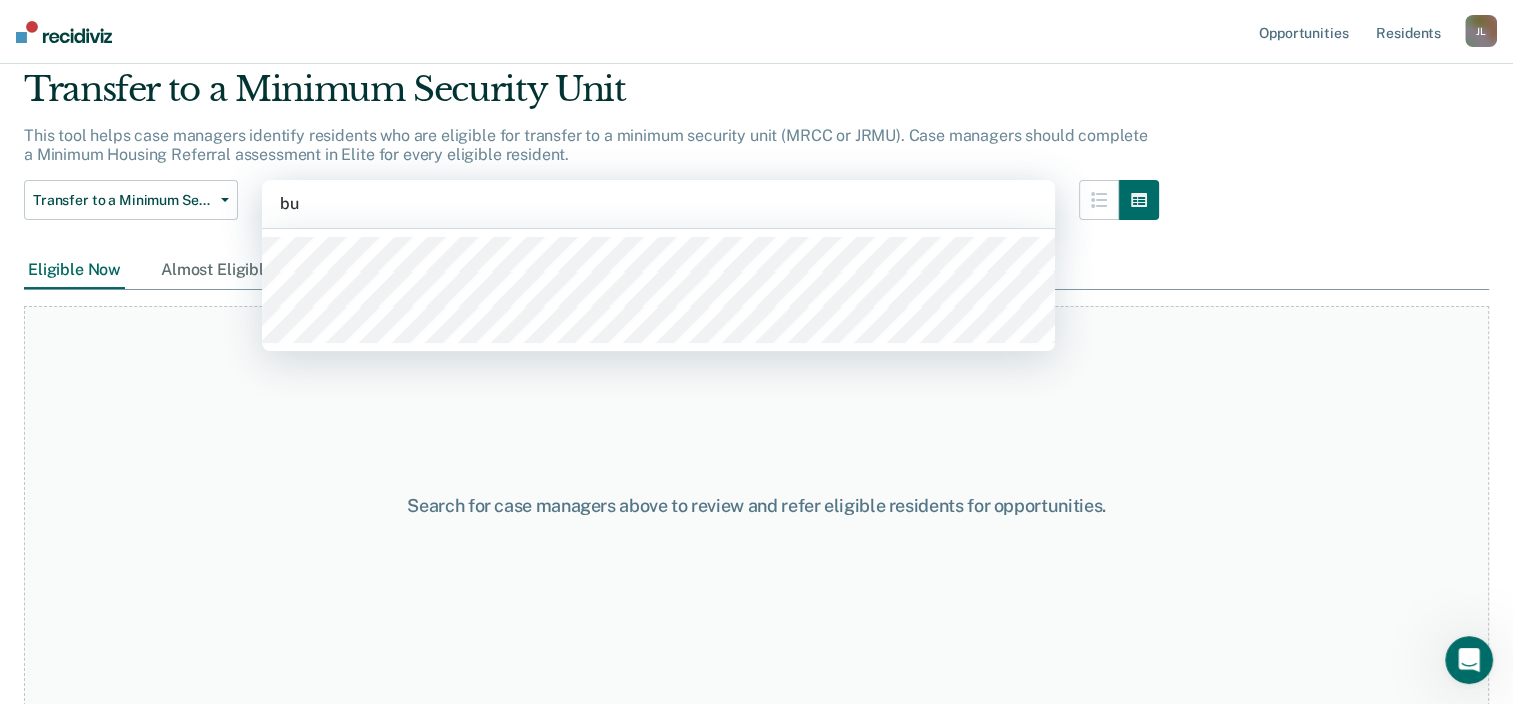 type on "bud" 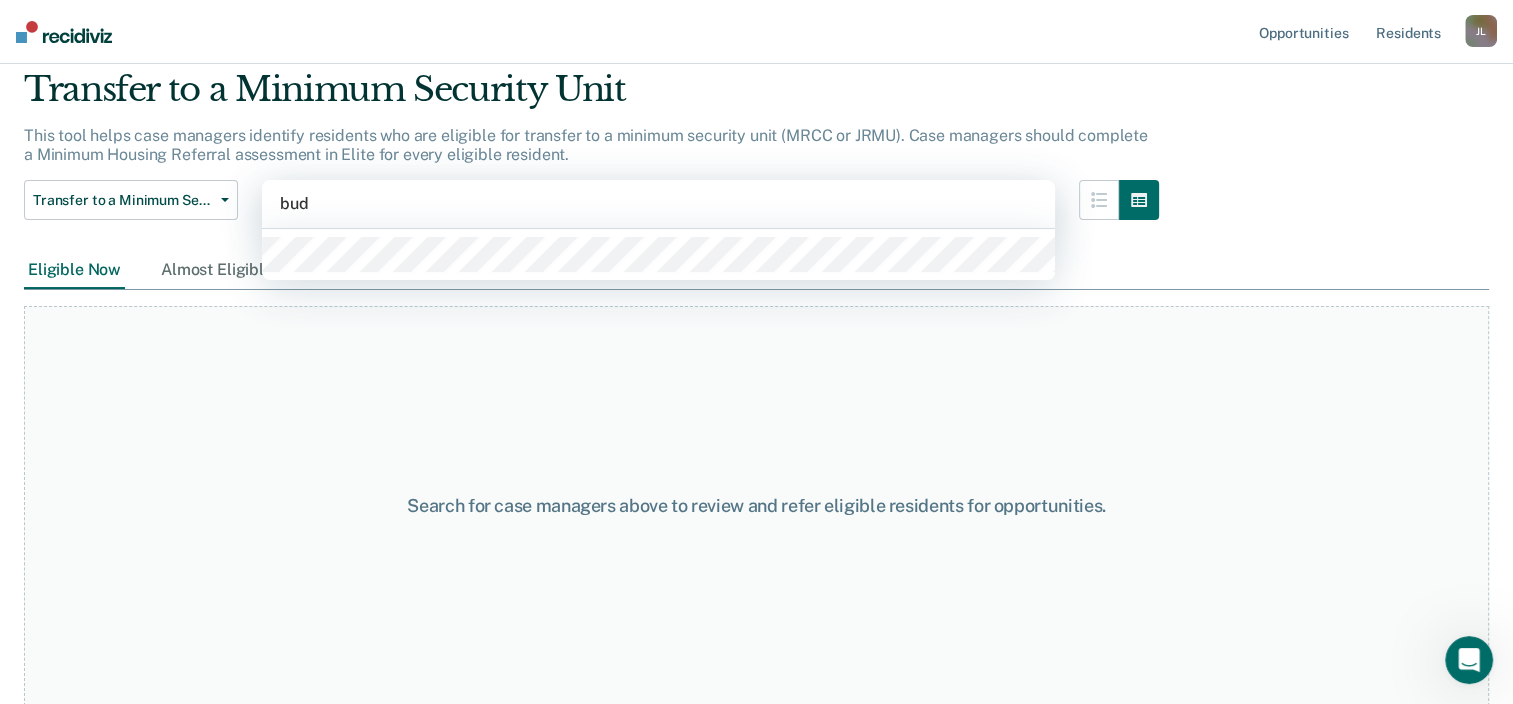 type 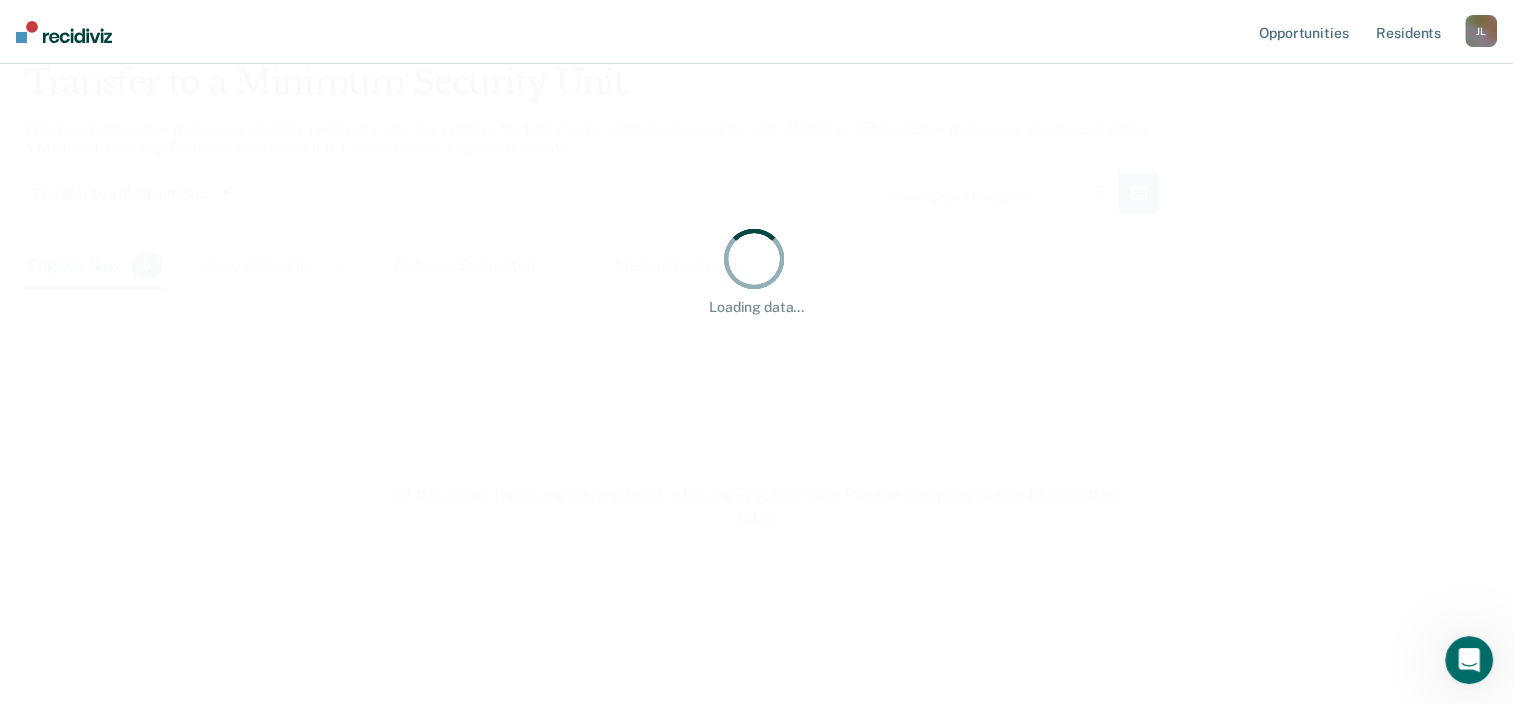 scroll, scrollTop: 0, scrollLeft: 0, axis: both 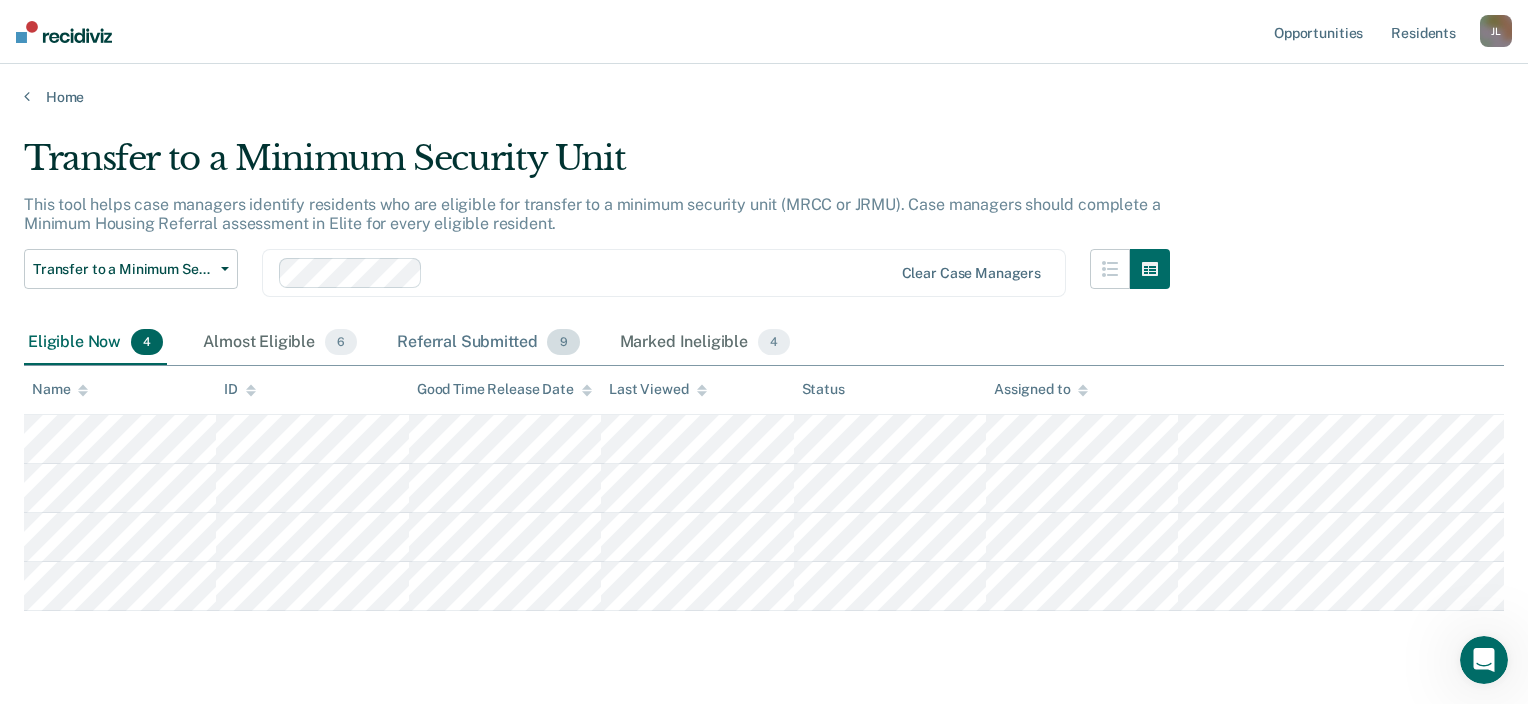 drag, startPoint x: 485, startPoint y: 339, endPoint x: 427, endPoint y: 340, distance: 58.00862 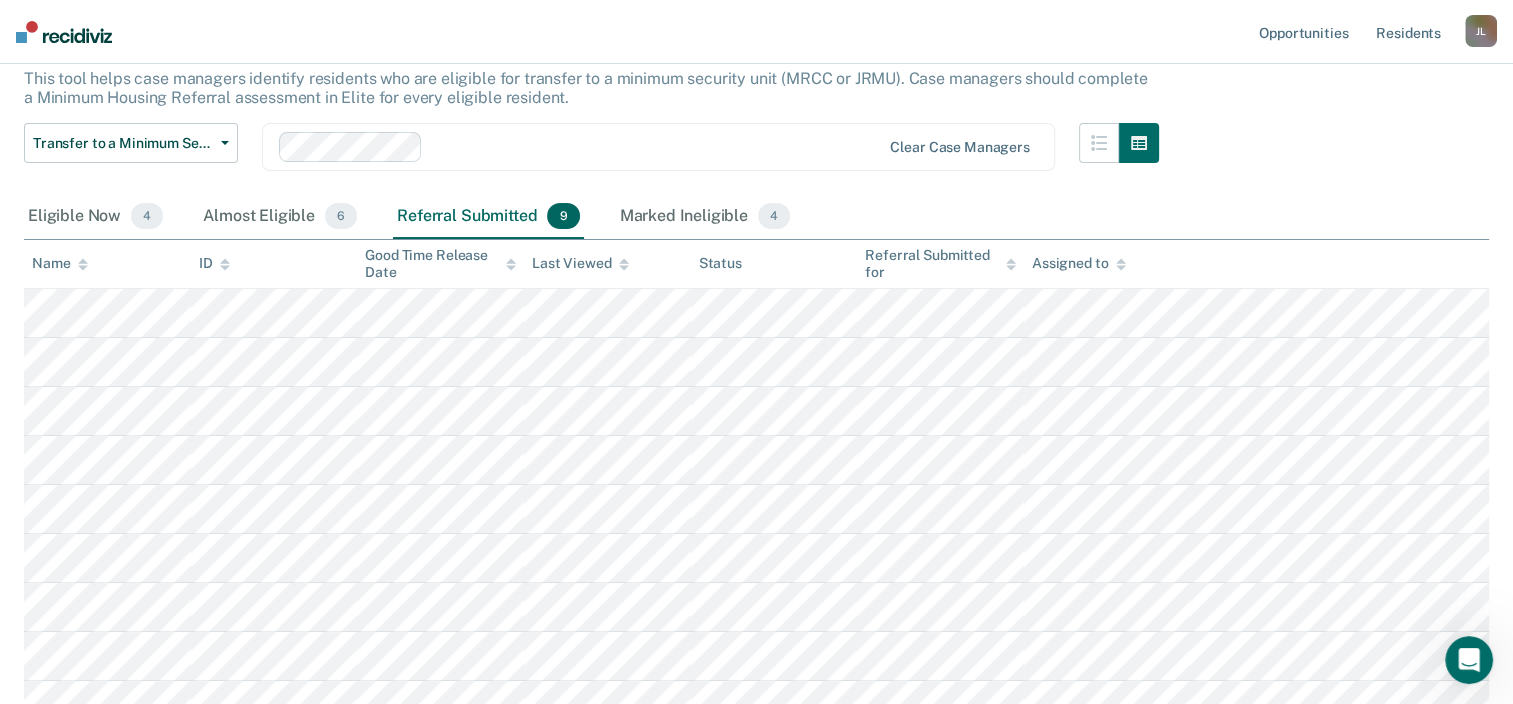 scroll, scrollTop: 150, scrollLeft: 0, axis: vertical 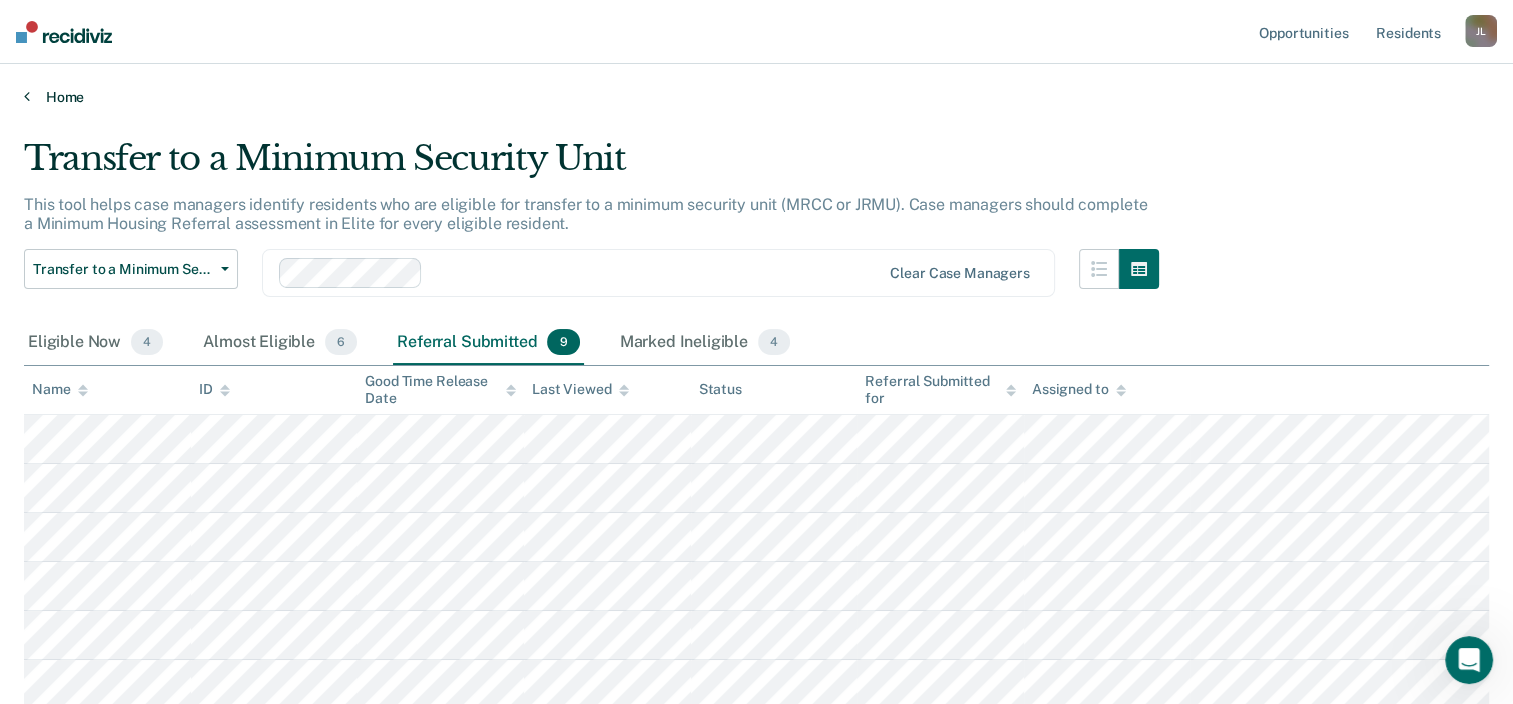 drag, startPoint x: 46, startPoint y: 82, endPoint x: 55, endPoint y: 90, distance: 12.0415945 